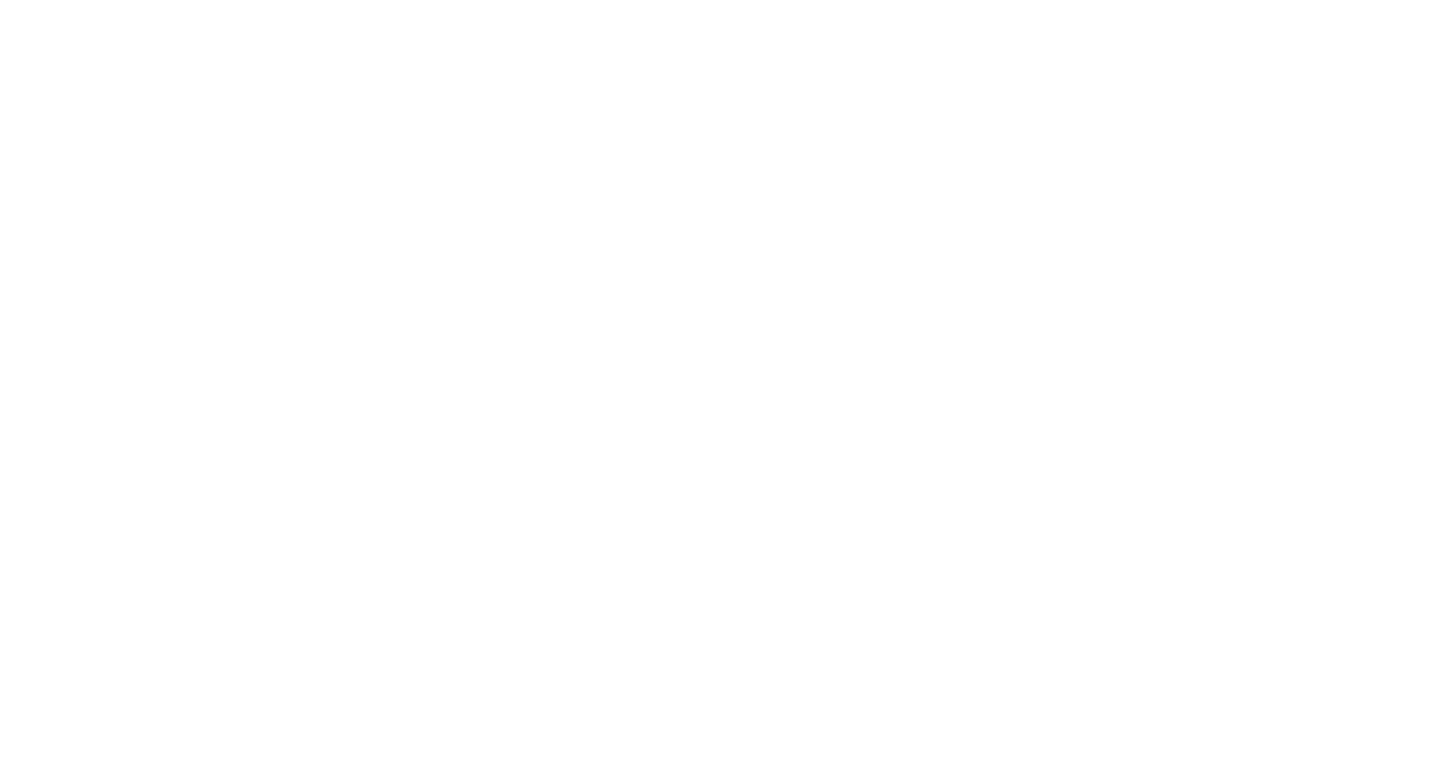 scroll, scrollTop: 0, scrollLeft: 0, axis: both 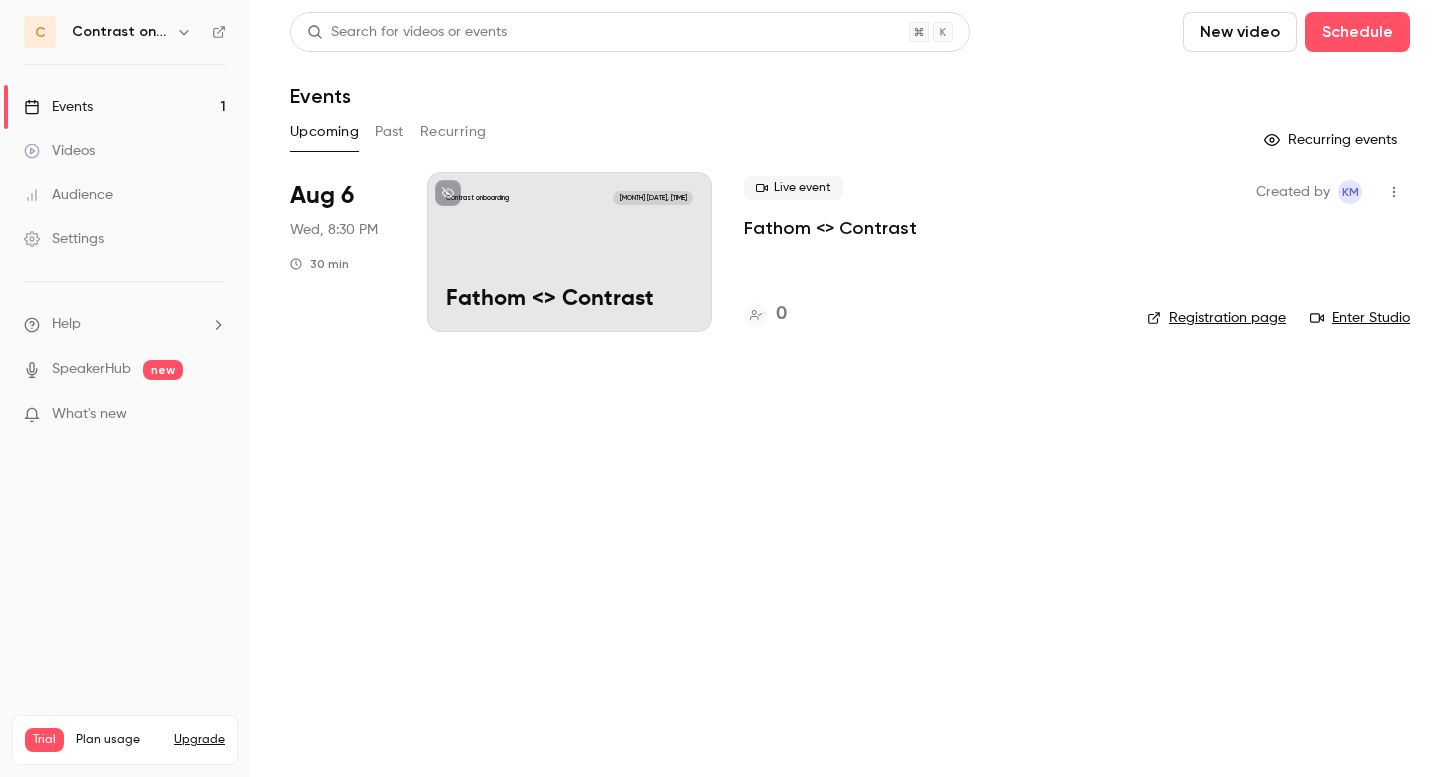 click 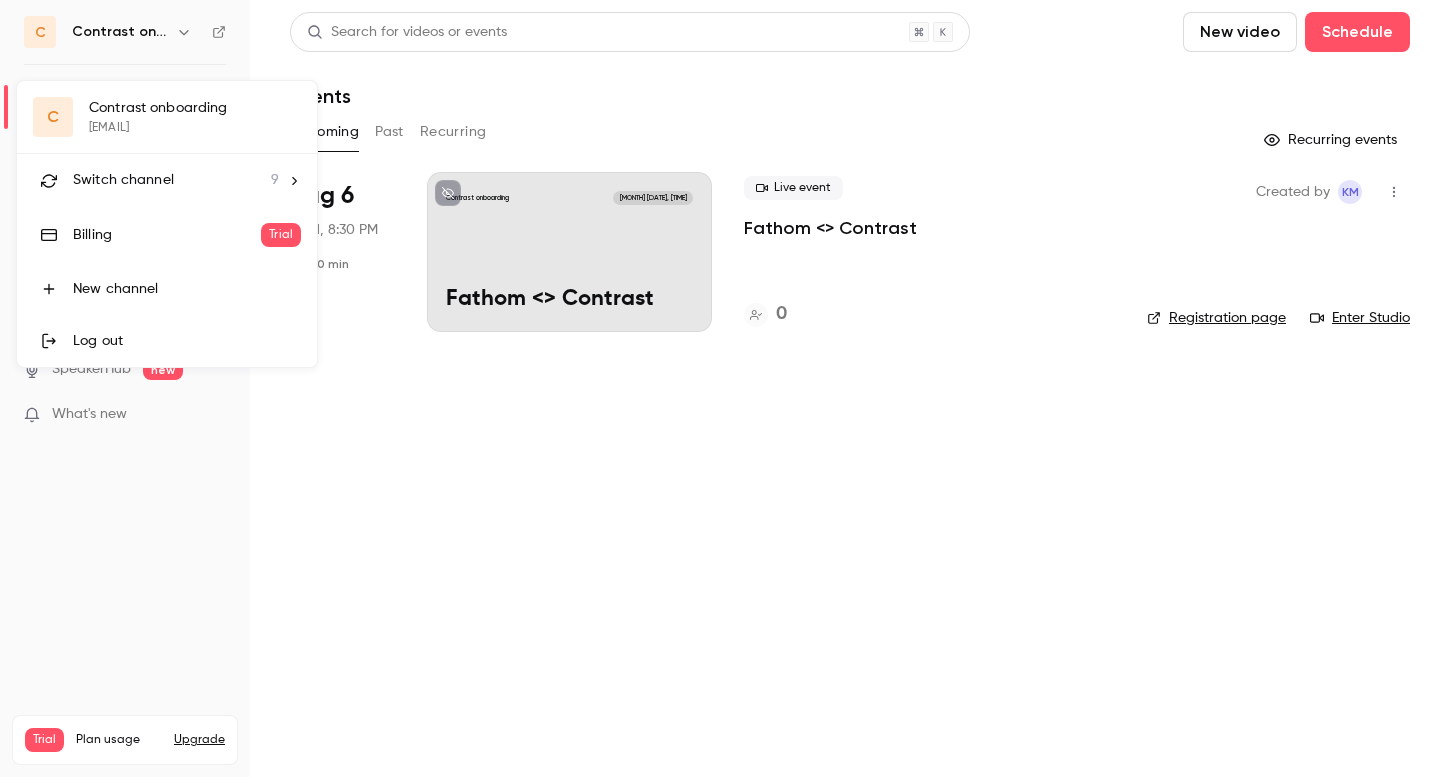 click on "Switch channel" at bounding box center [123, 180] 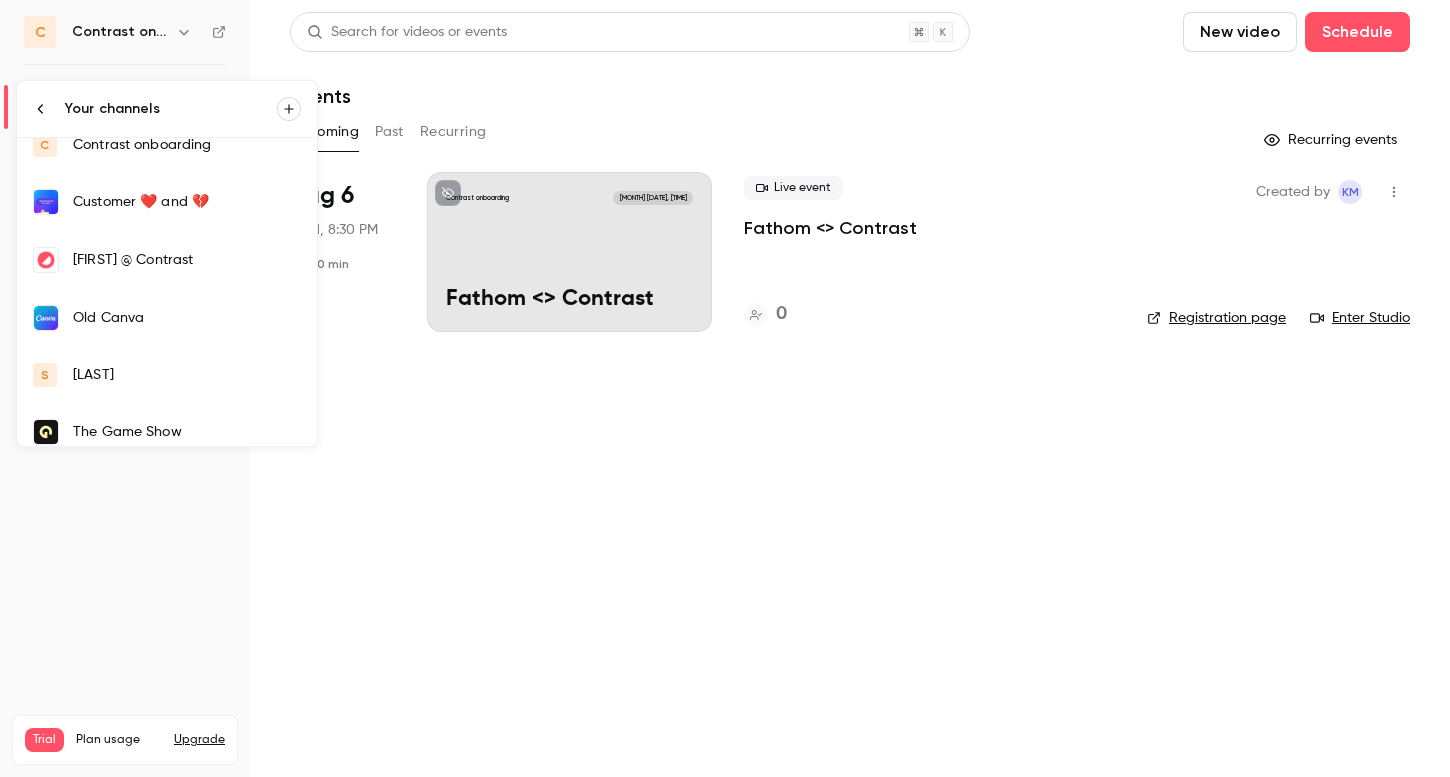 scroll, scrollTop: 210, scrollLeft: 0, axis: vertical 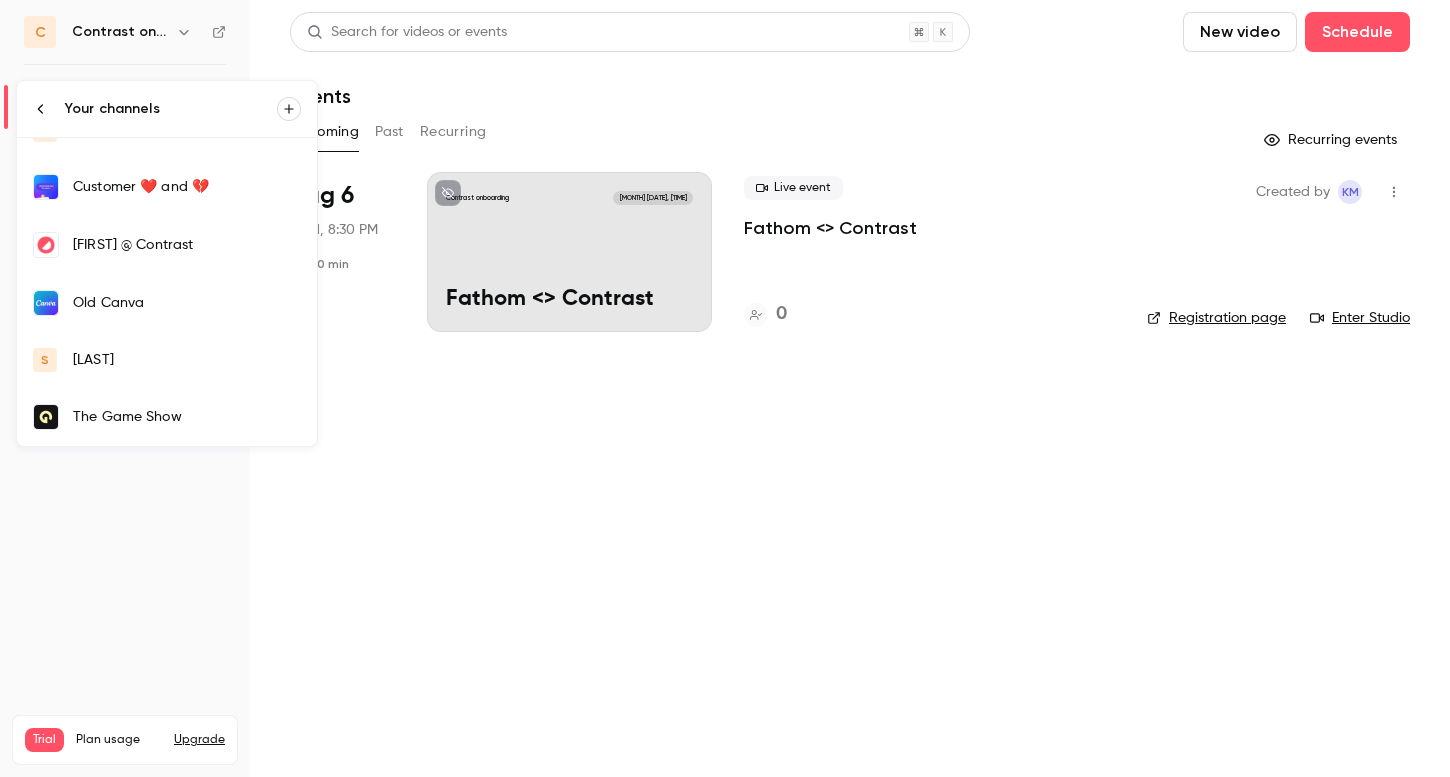 click on "[LAST]" at bounding box center (187, 360) 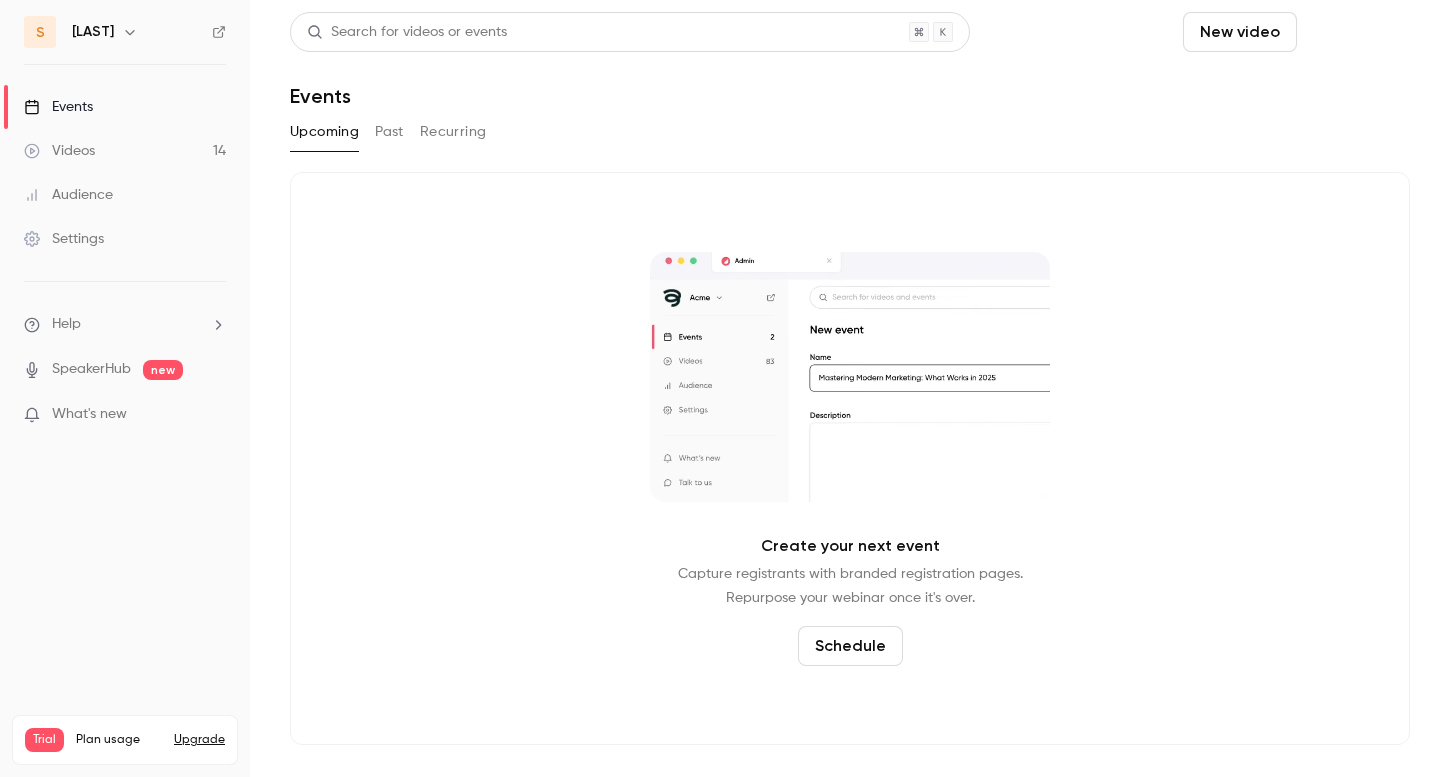 click on "Schedule" at bounding box center [1357, 32] 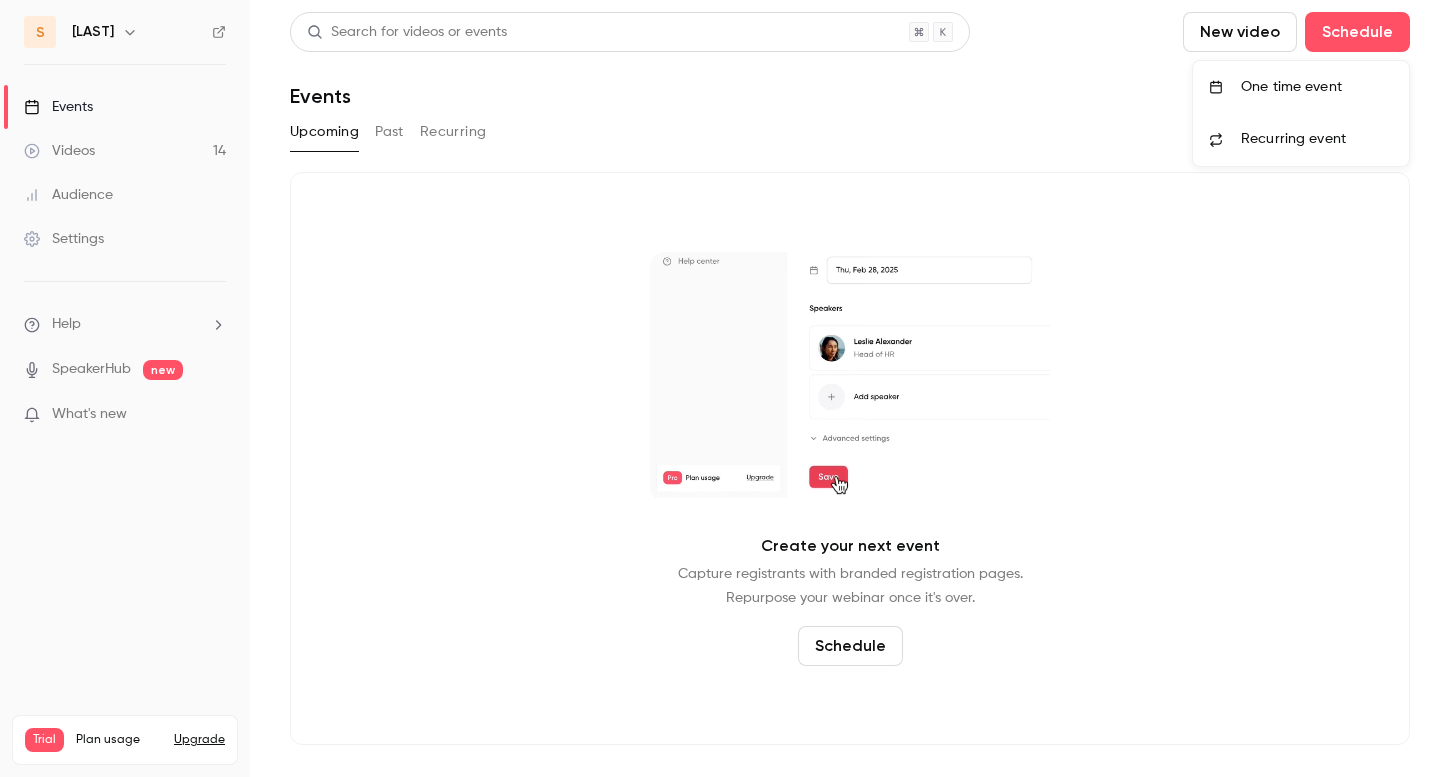 click on "One time event" at bounding box center (1317, 87) 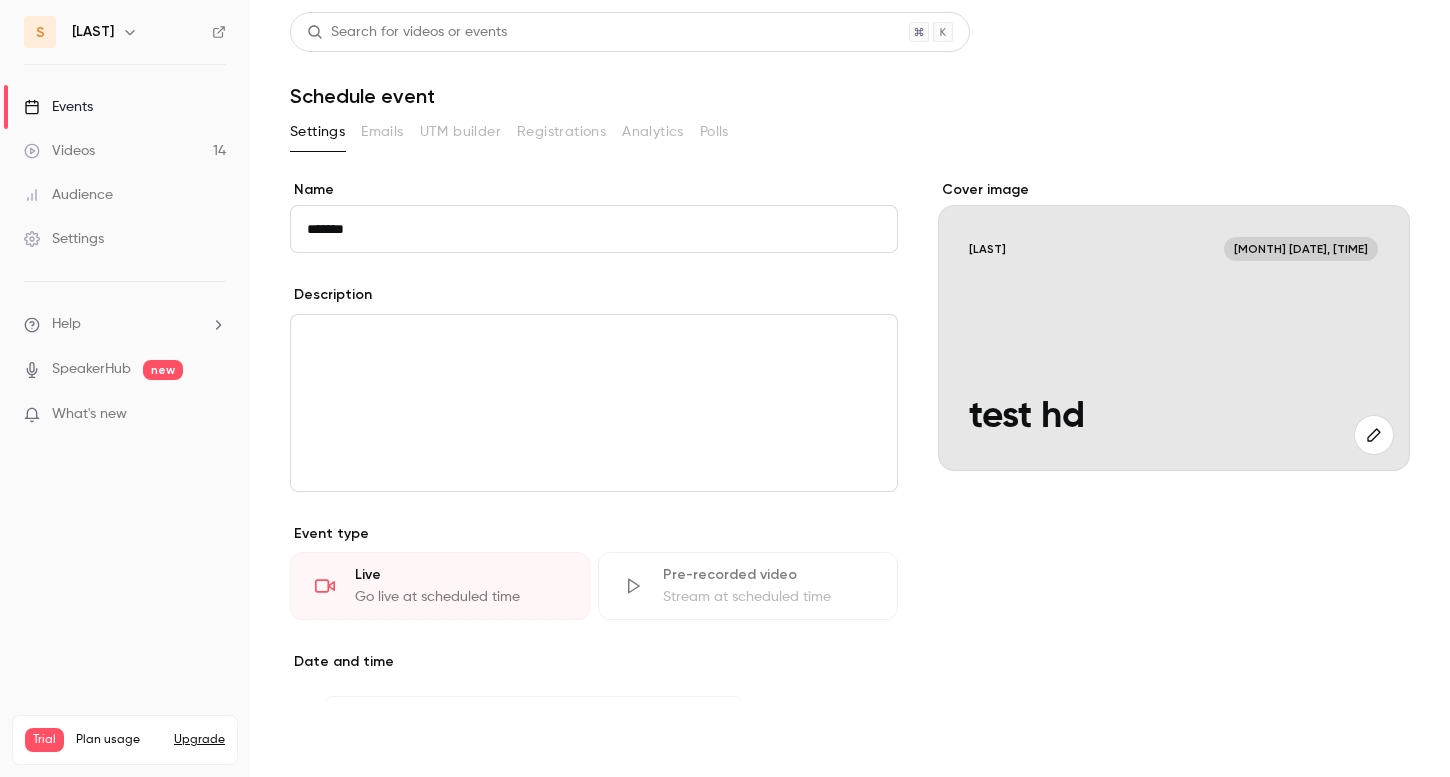type on "*******" 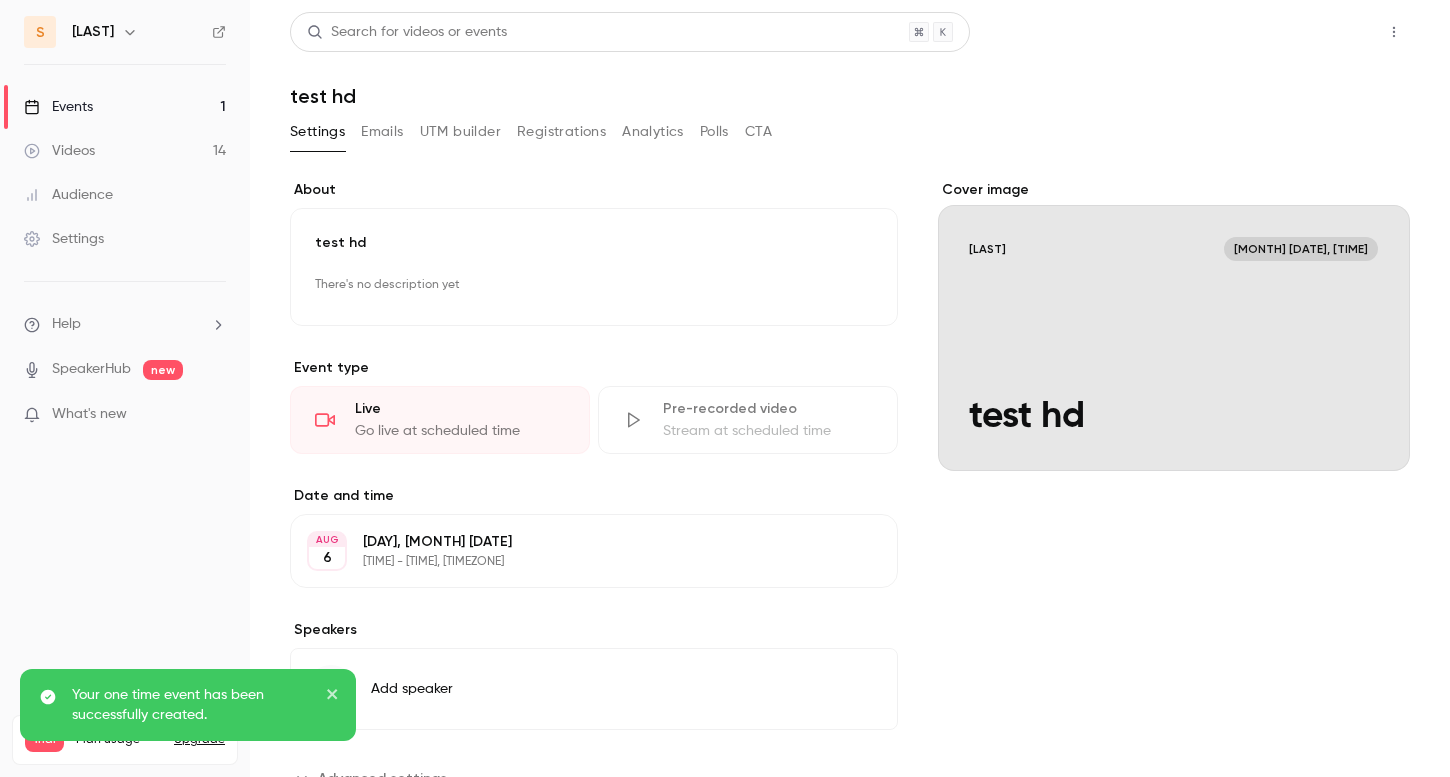 click on "Share" at bounding box center (1322, 32) 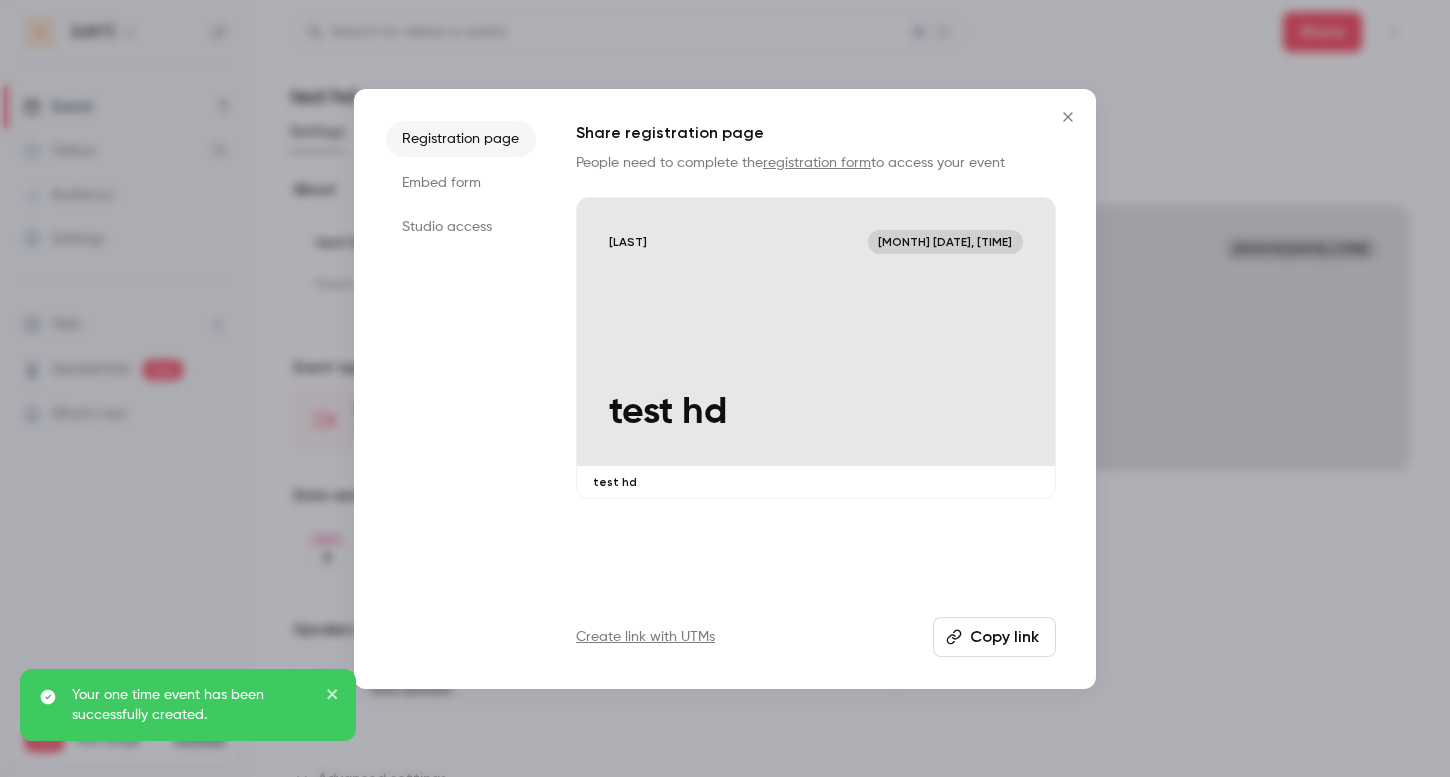 click on "Studio access" at bounding box center (461, 227) 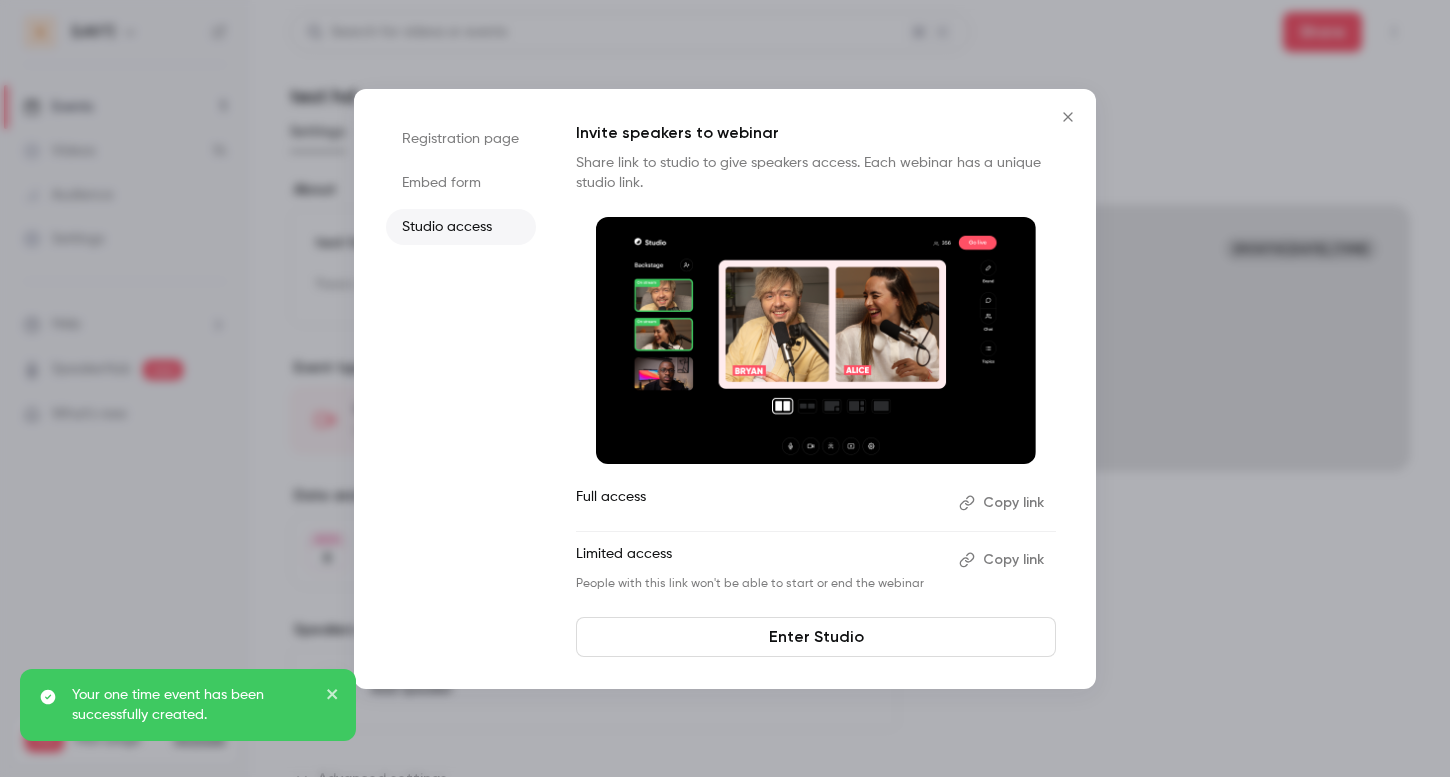 click on "Enter Studio" at bounding box center [816, 637] 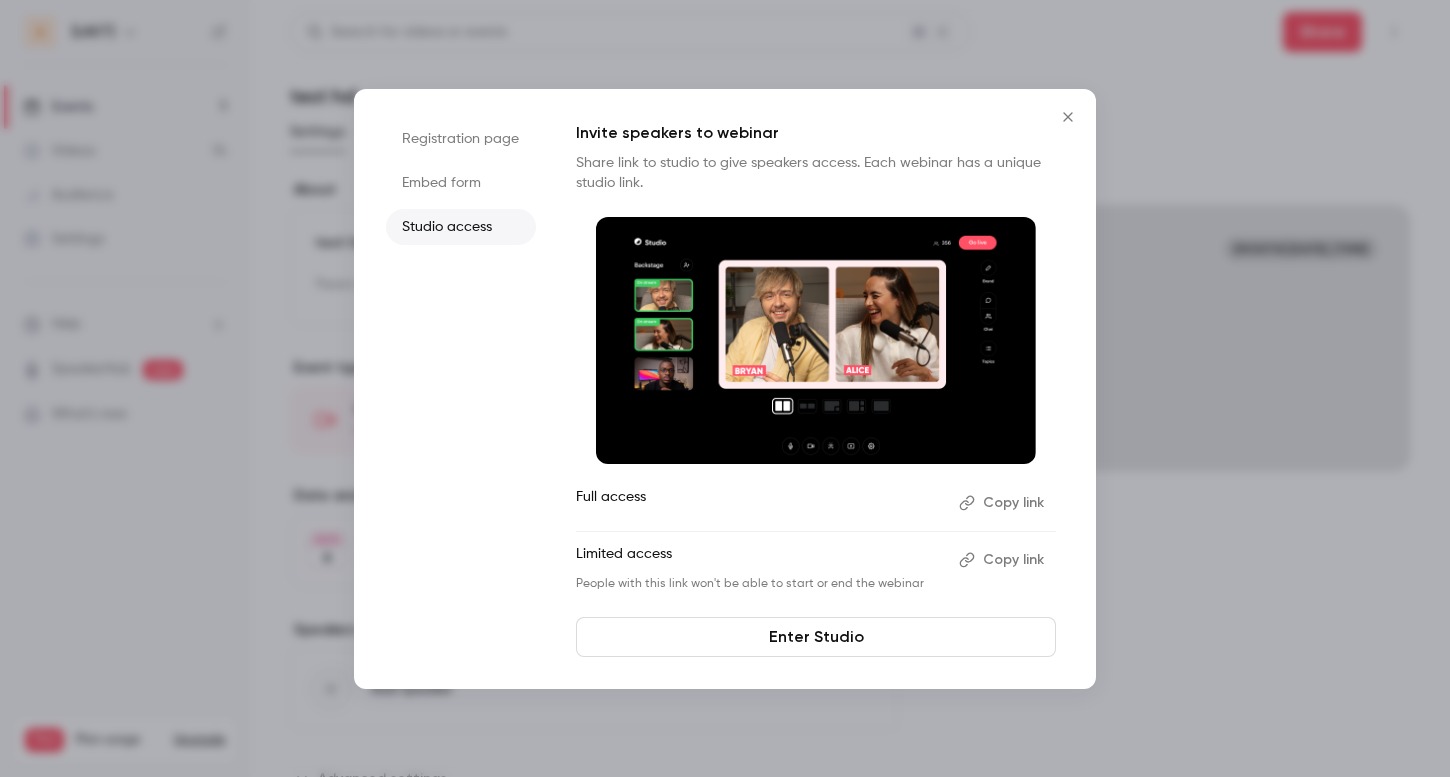 click at bounding box center [725, 388] 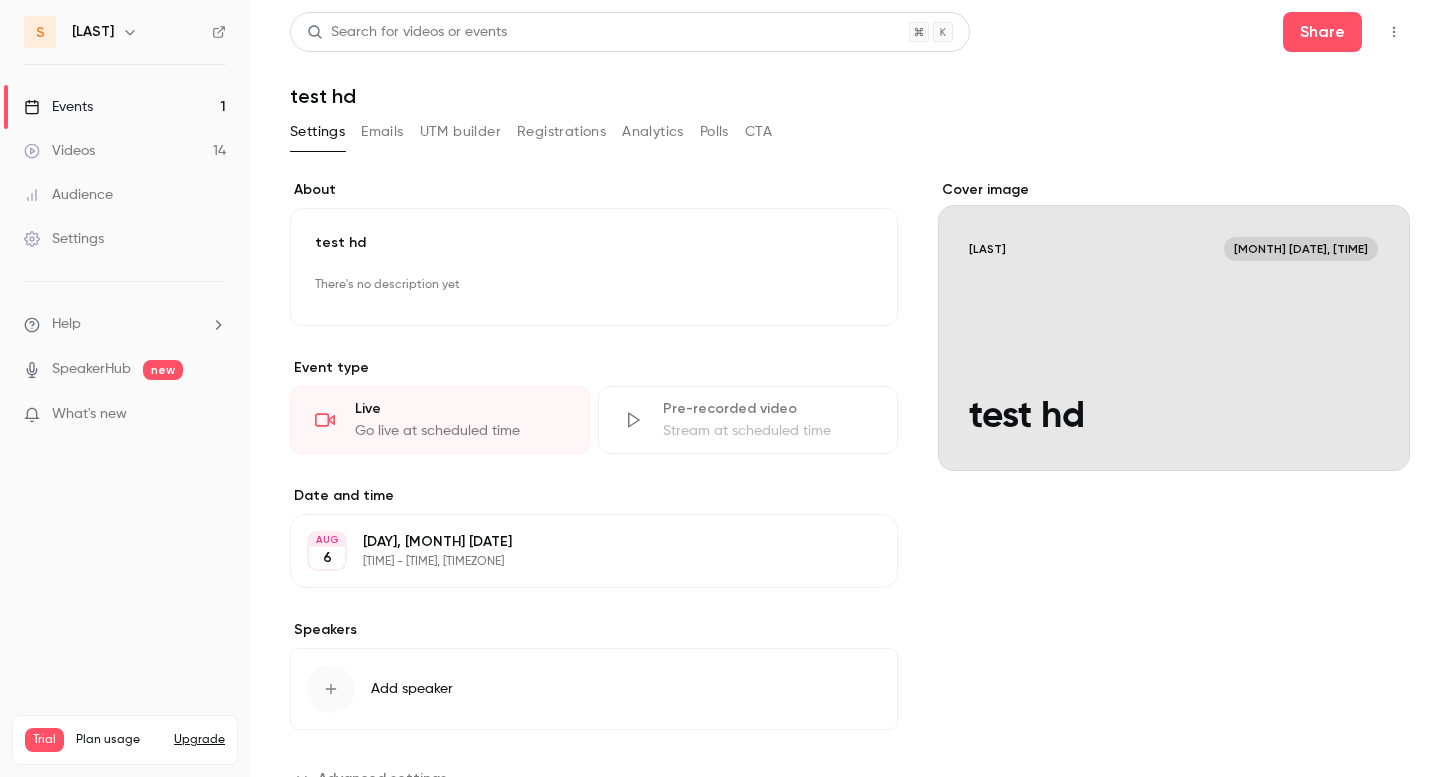 click on "Videos 14" at bounding box center (125, 151) 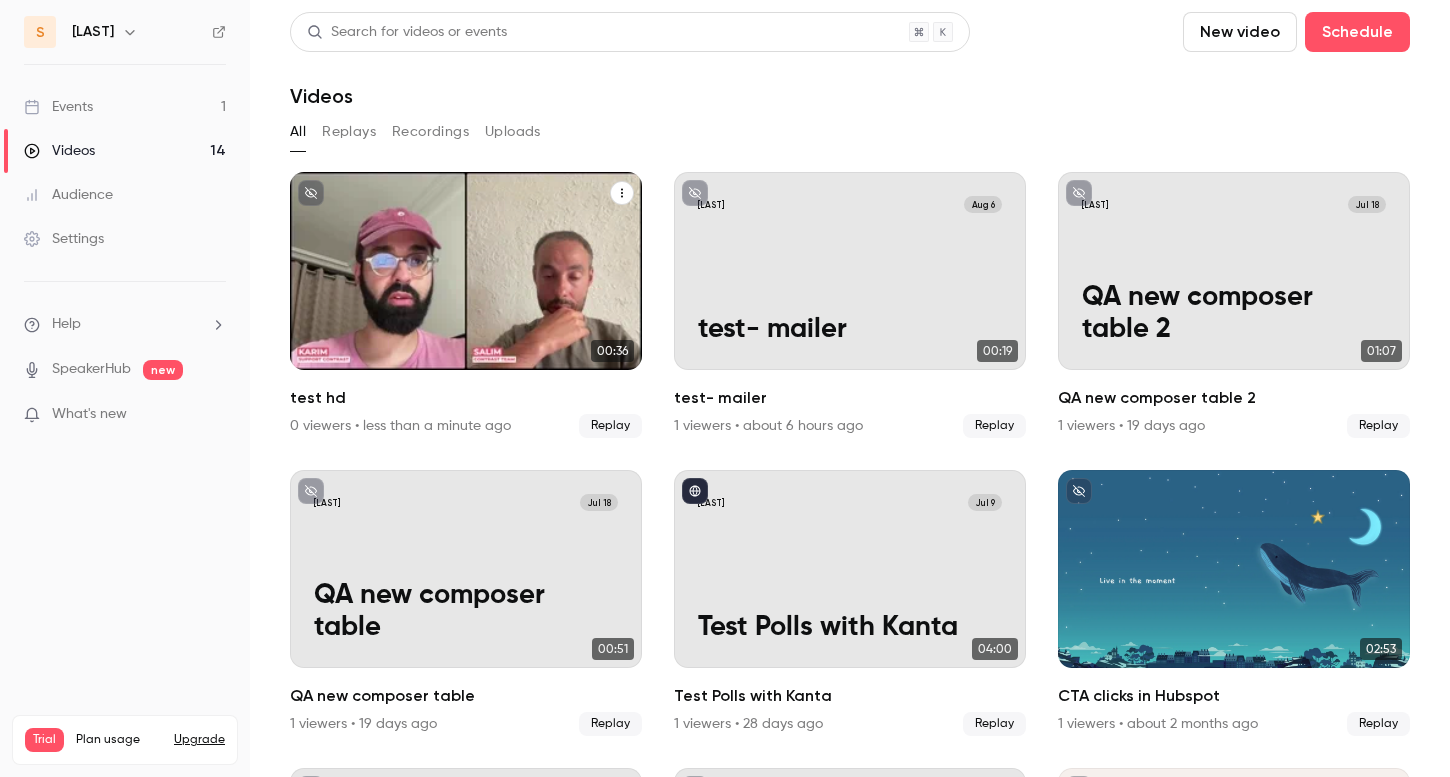 click on "test hd" at bounding box center (466, 398) 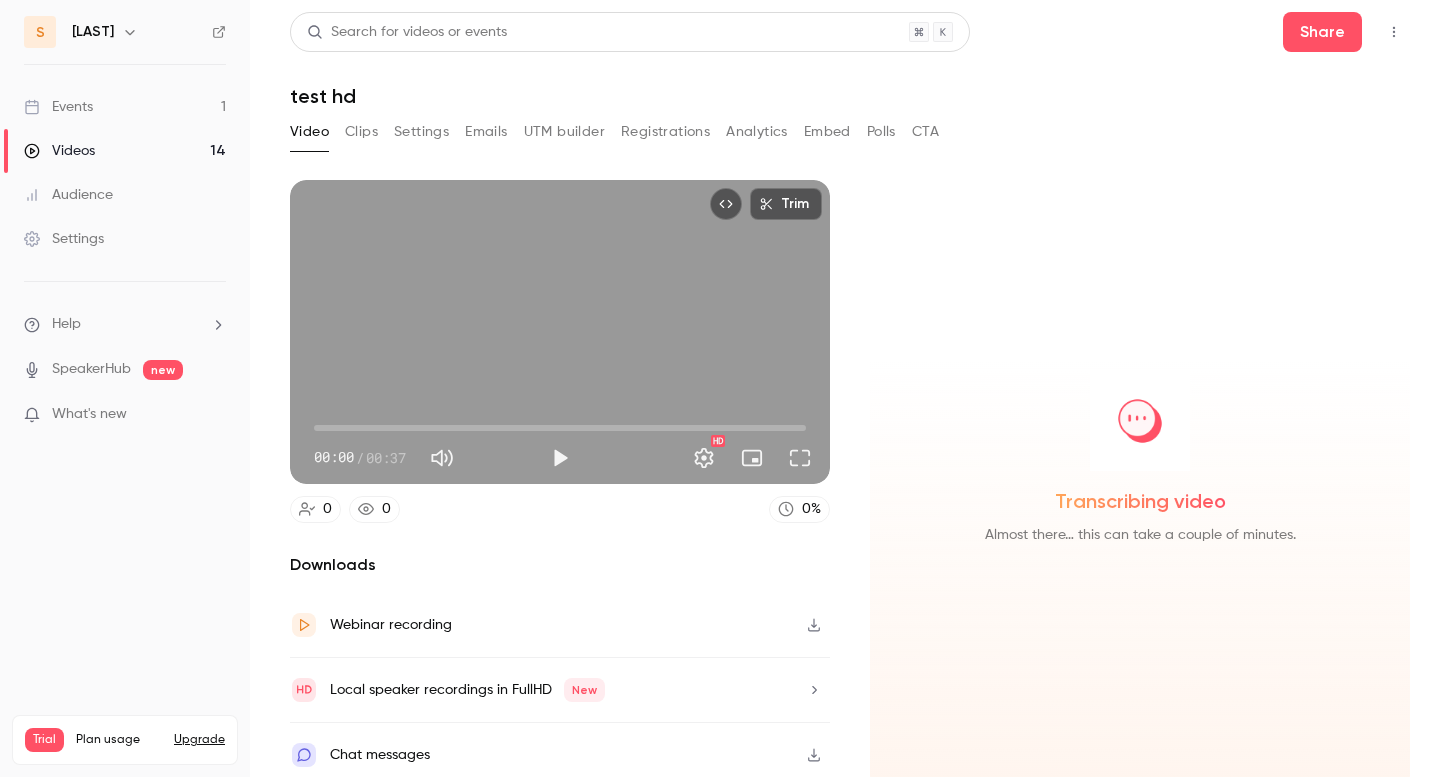 click on "Videos 14" at bounding box center (125, 151) 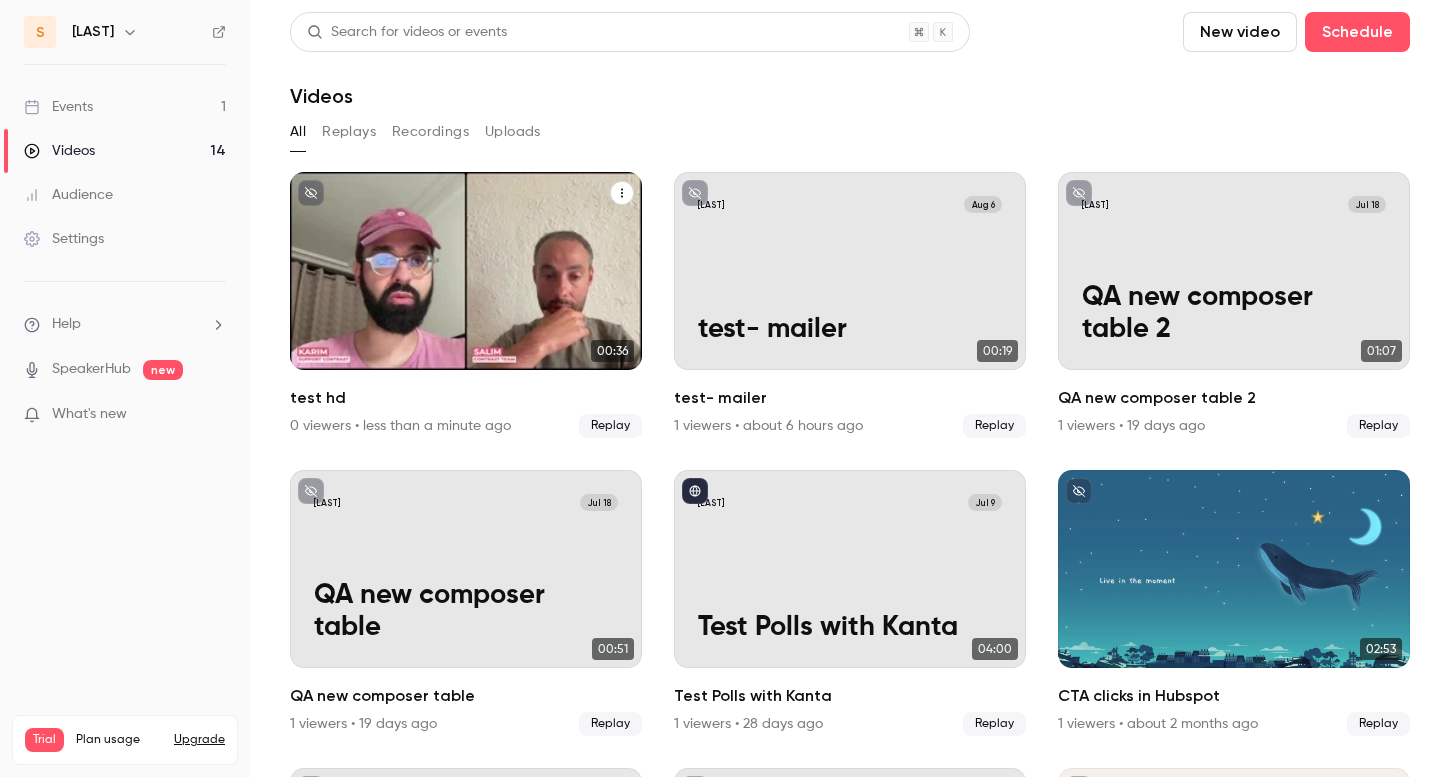 click on "test [LAST] [MONTH] [DATE] test hd" at bounding box center (466, 271) 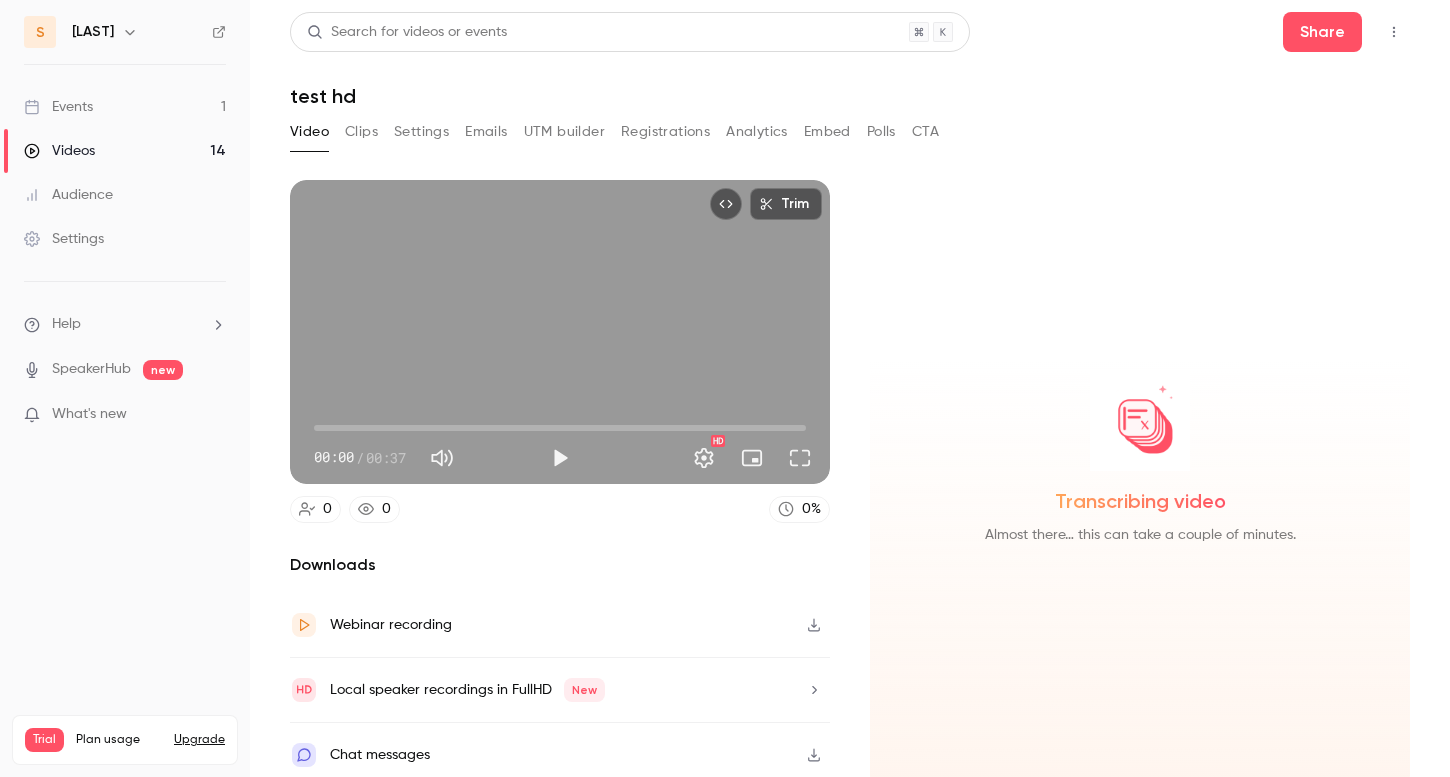 click at bounding box center [560, 458] 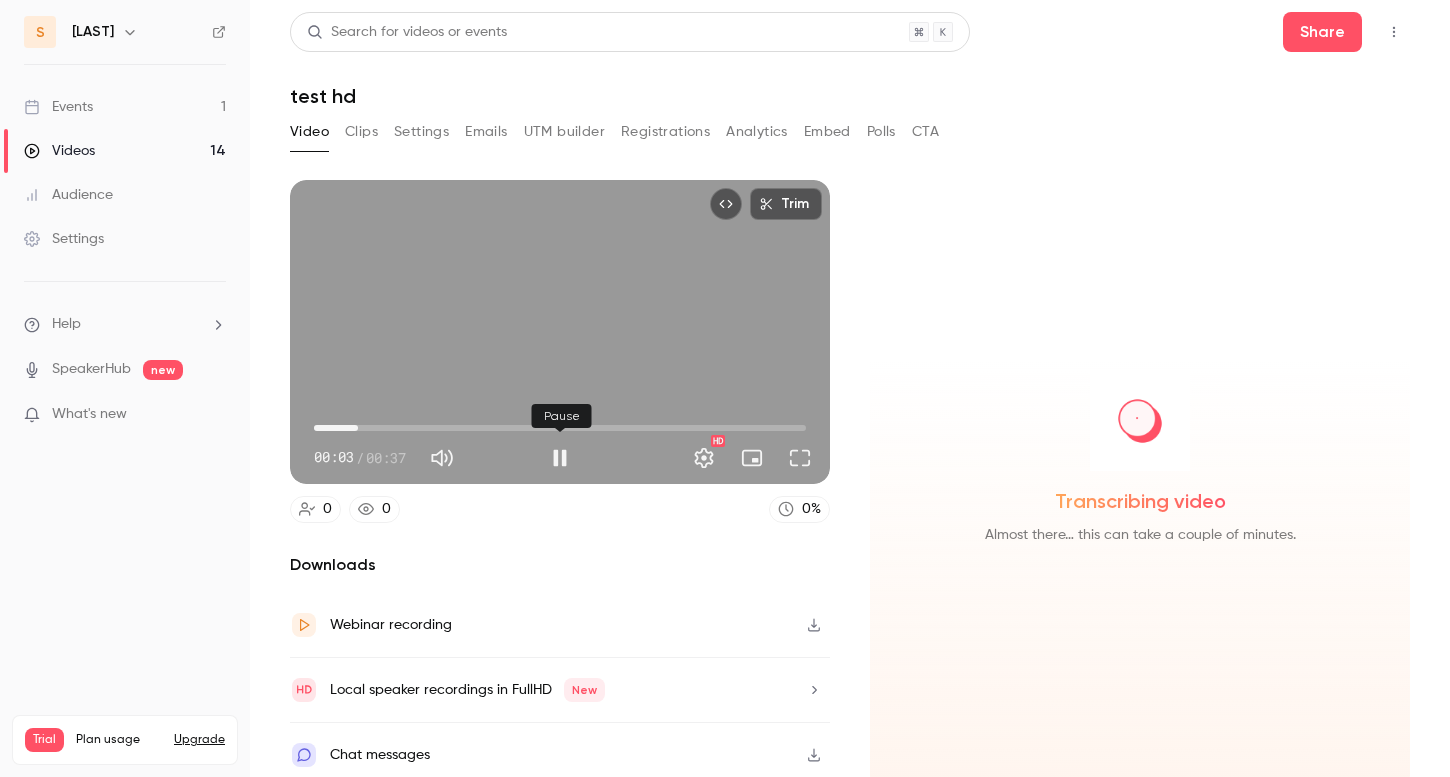 click at bounding box center (560, 458) 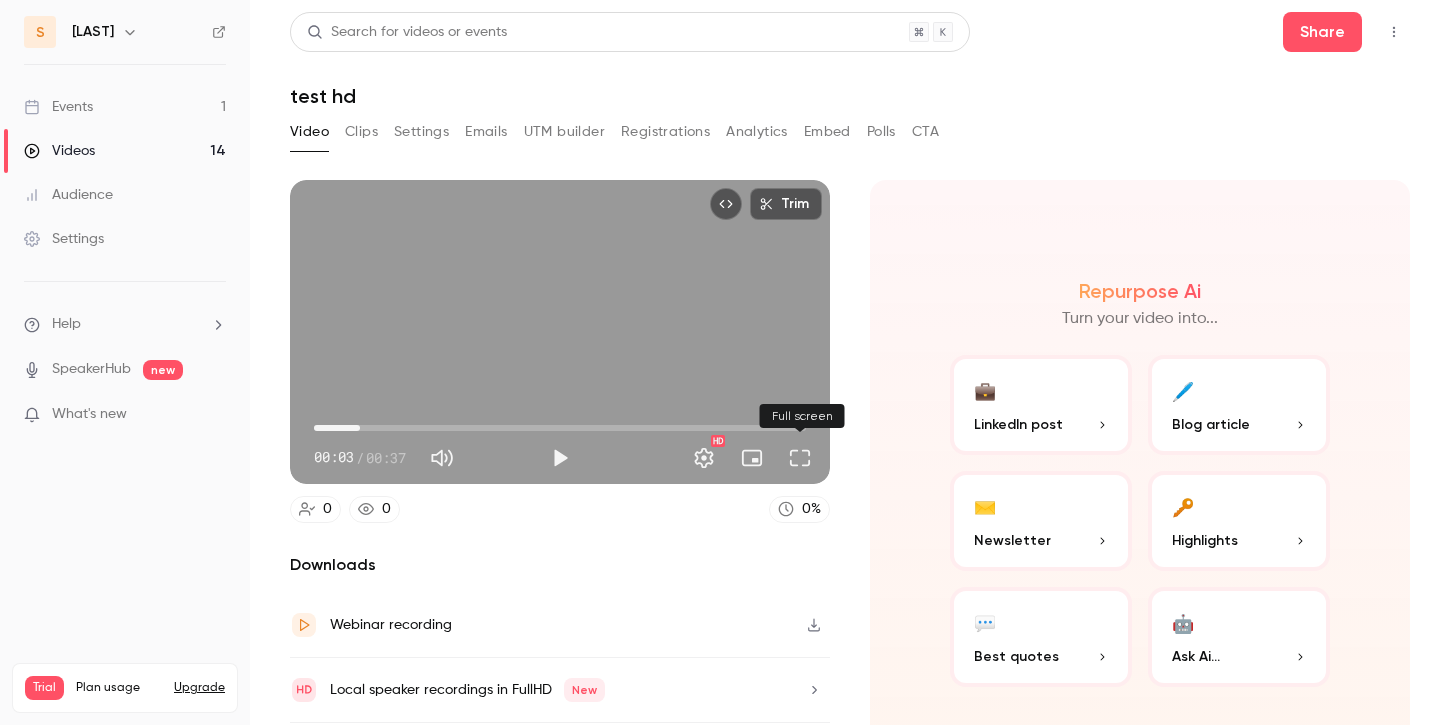 click at bounding box center [800, 458] 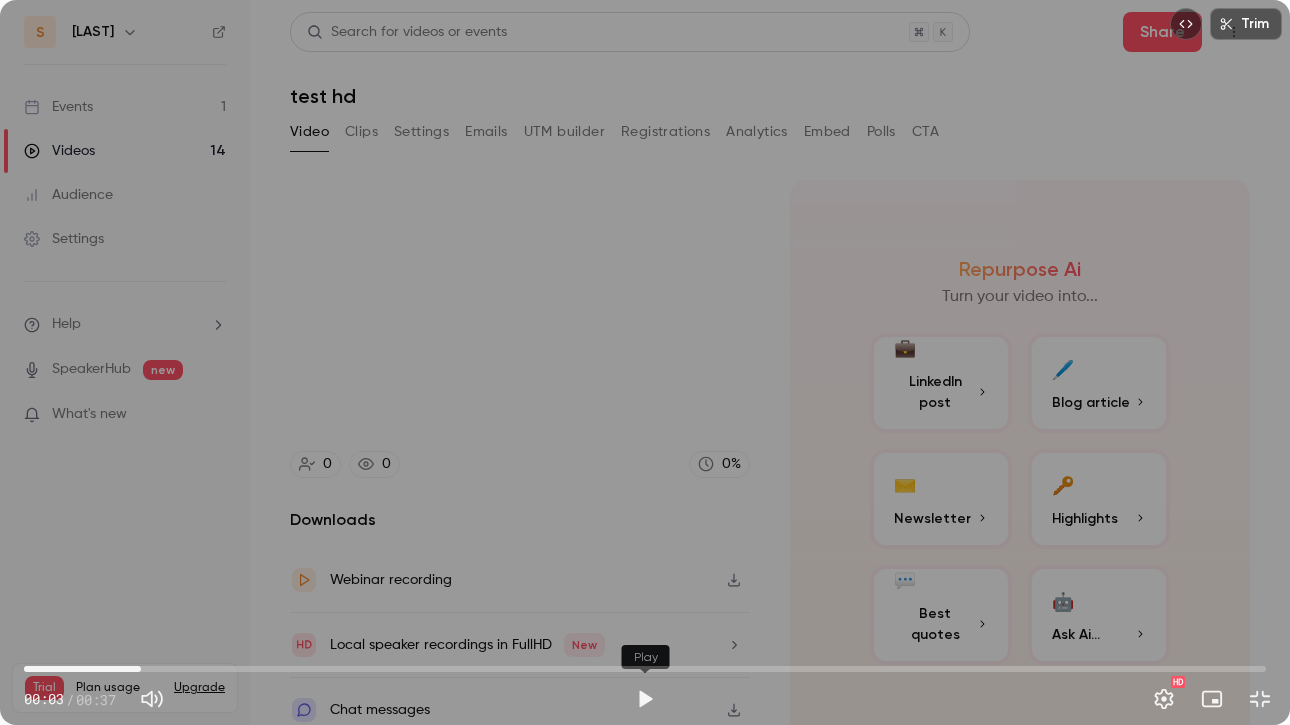 click at bounding box center (645, 699) 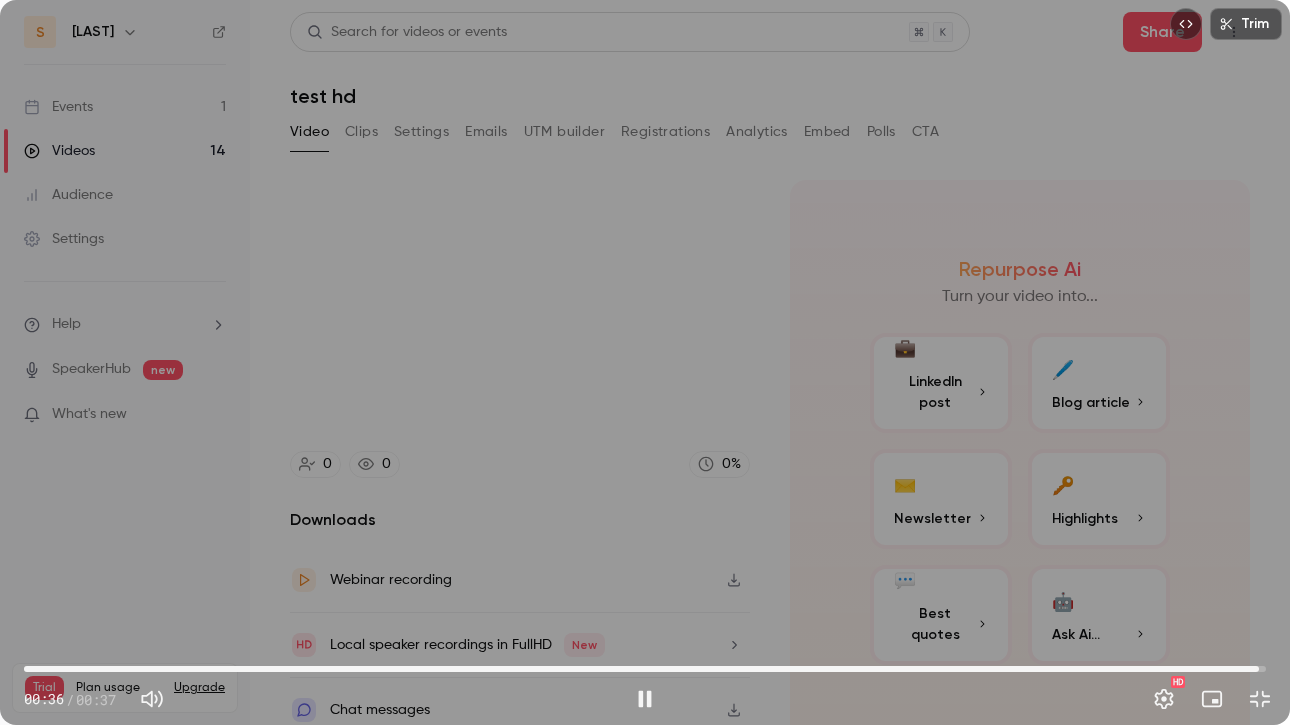 type on "****" 